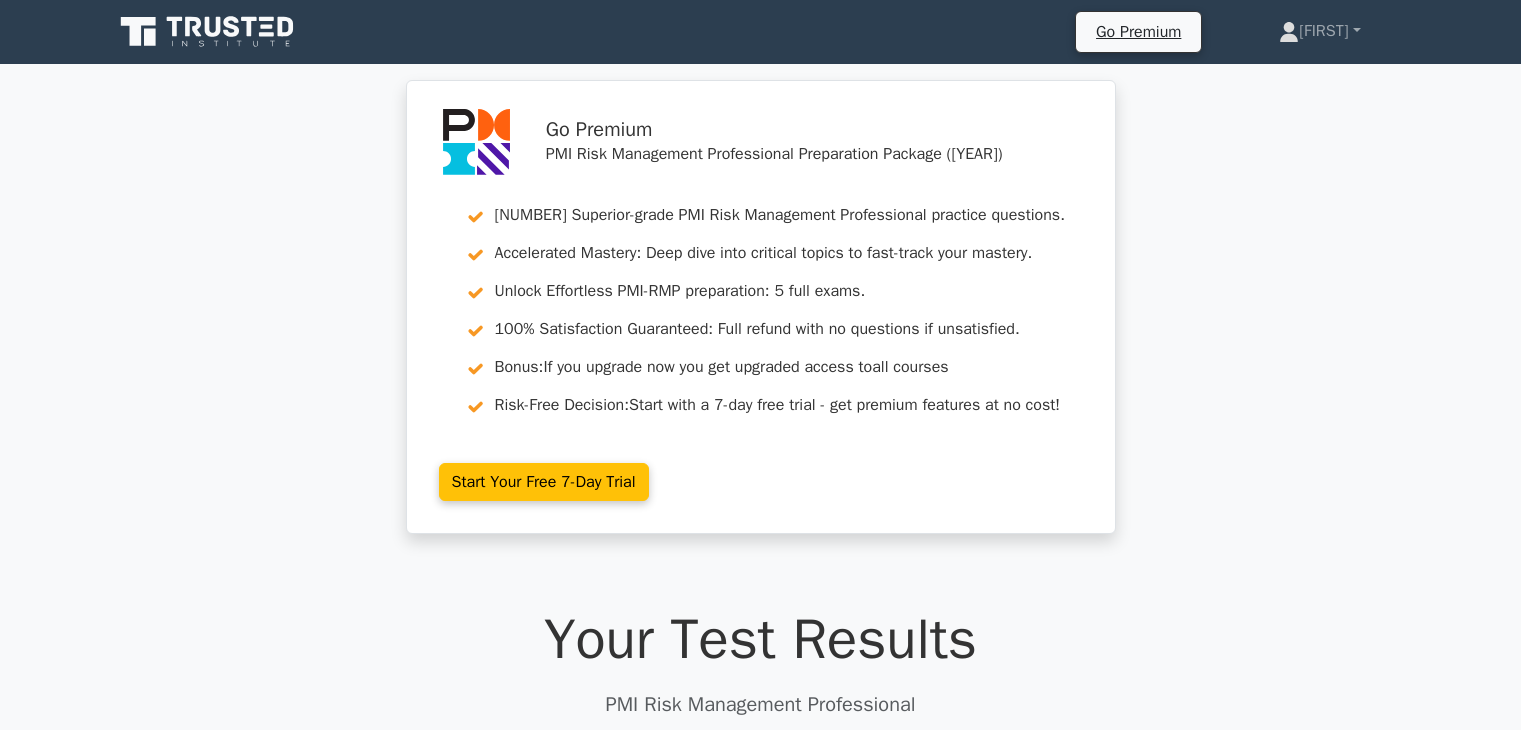 scroll, scrollTop: 400, scrollLeft: 0, axis: vertical 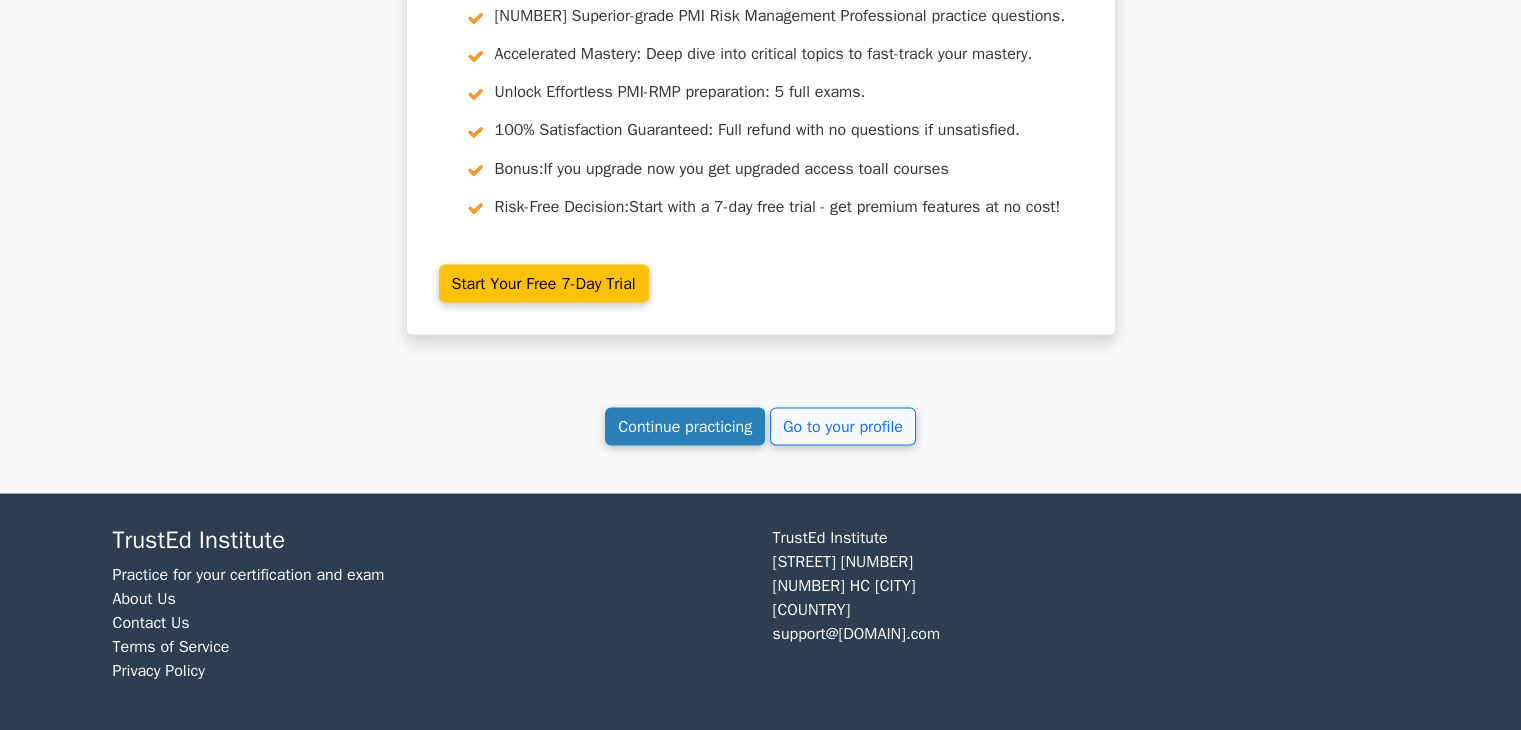 click on "Continue practicing" at bounding box center (685, 426) 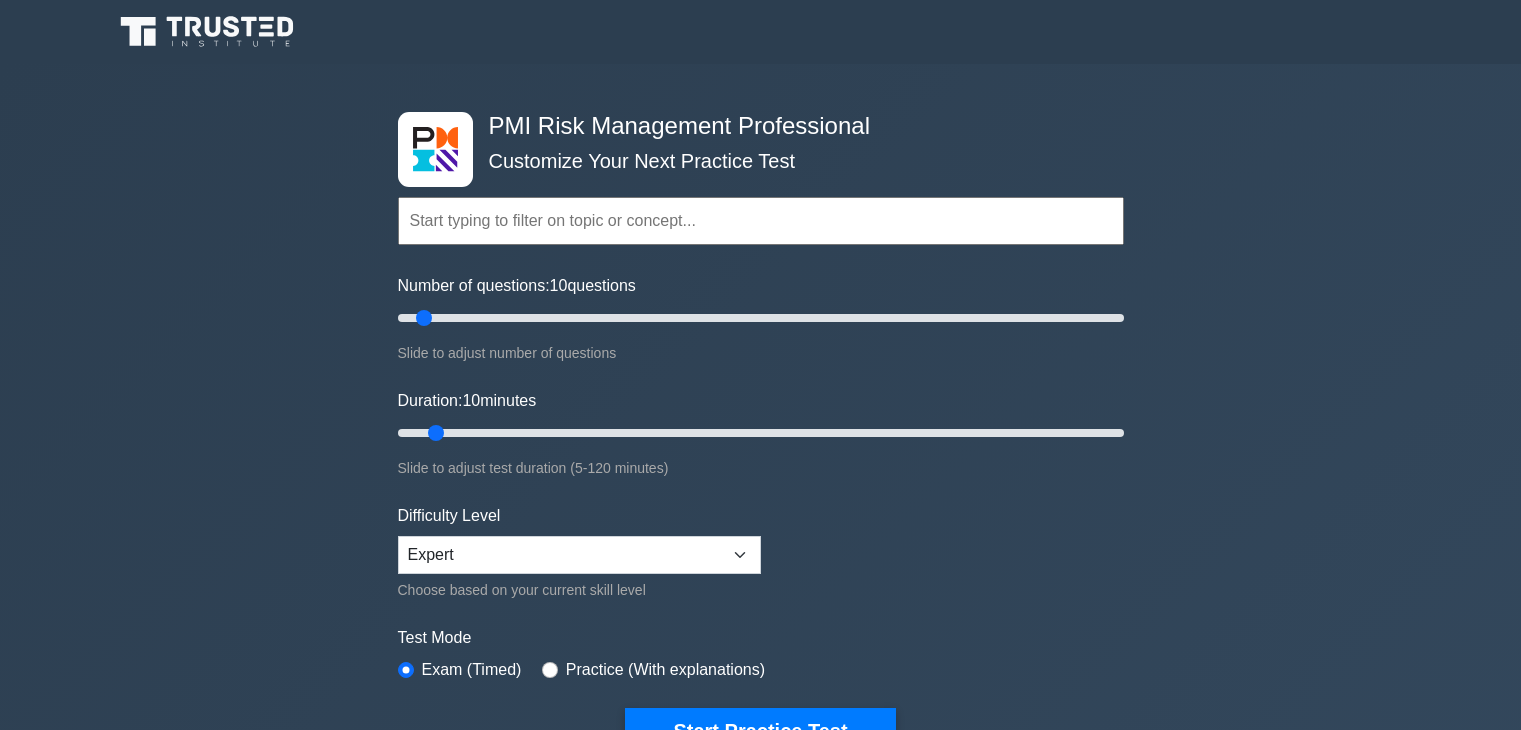 scroll, scrollTop: 0, scrollLeft: 0, axis: both 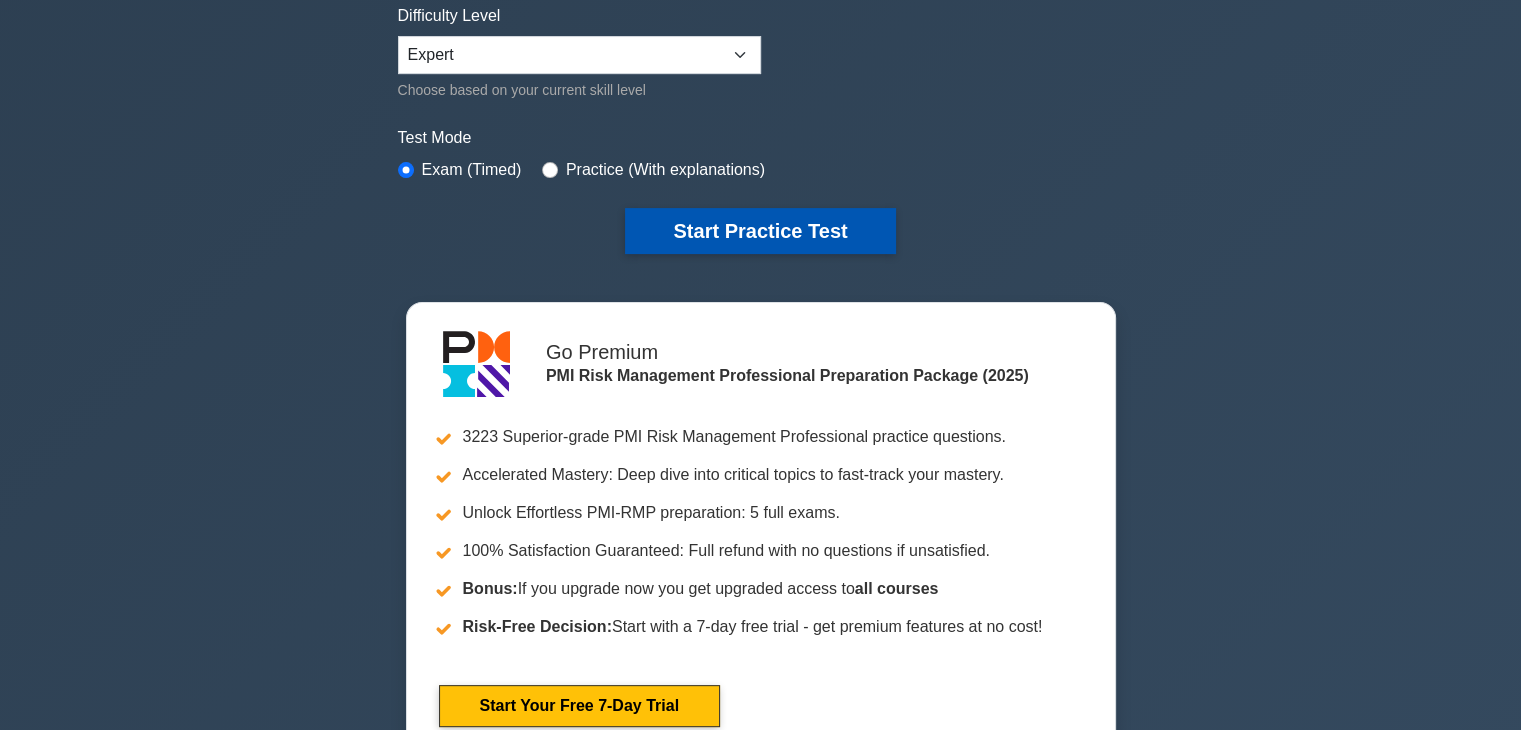 click on "Start Practice Test" at bounding box center [760, 231] 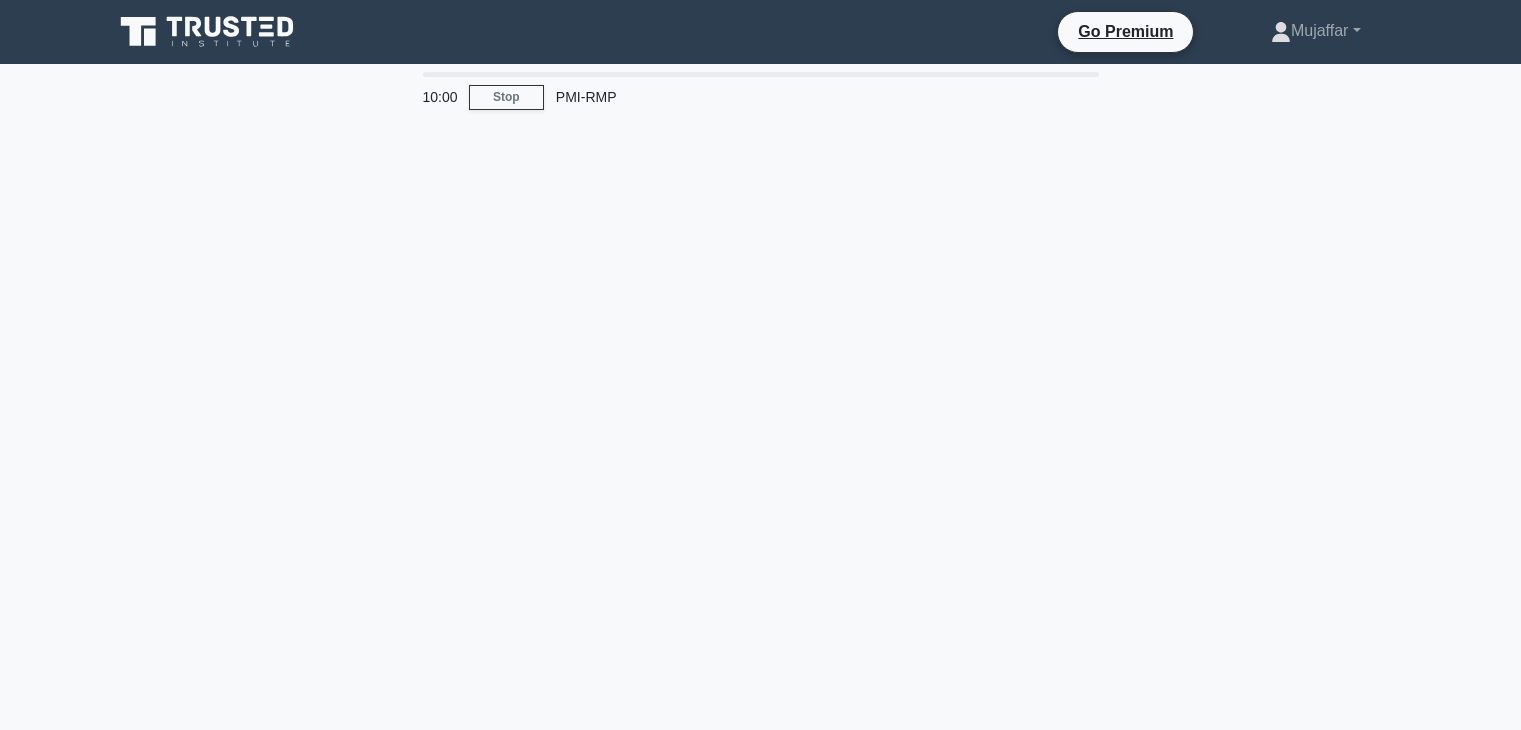 scroll, scrollTop: 0, scrollLeft: 0, axis: both 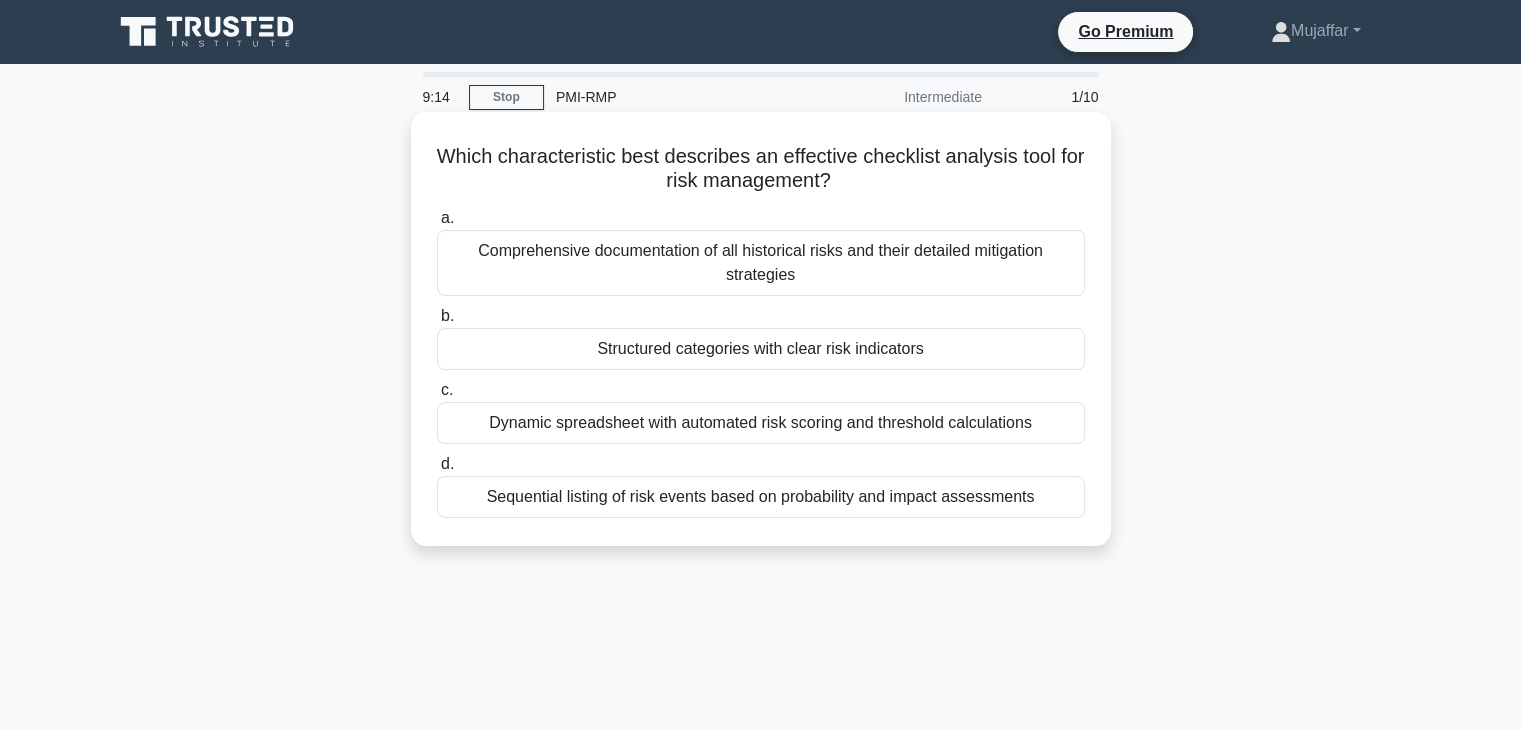 click on "Structured categories with clear risk indicators" at bounding box center [761, 349] 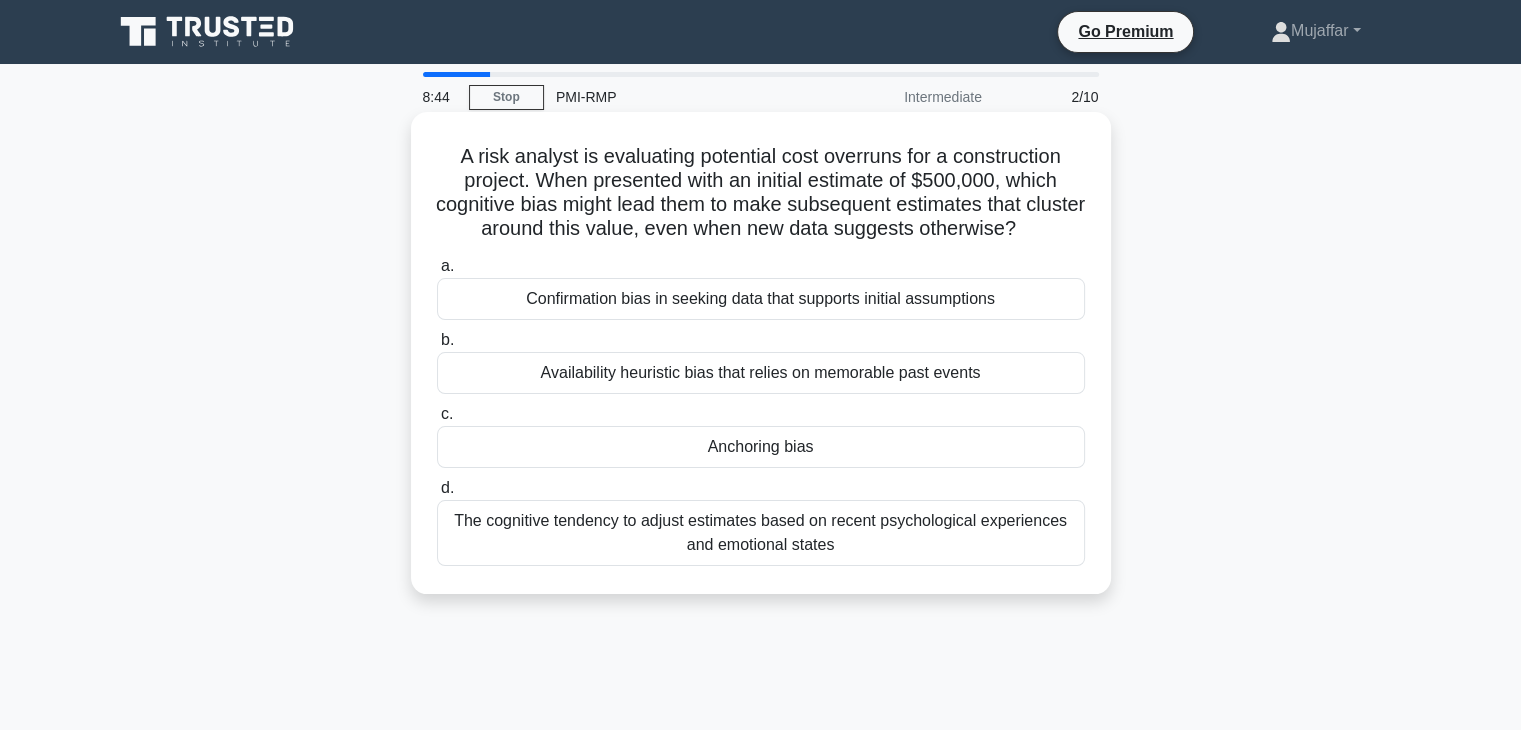 click on "Anchoring bias" at bounding box center [761, 447] 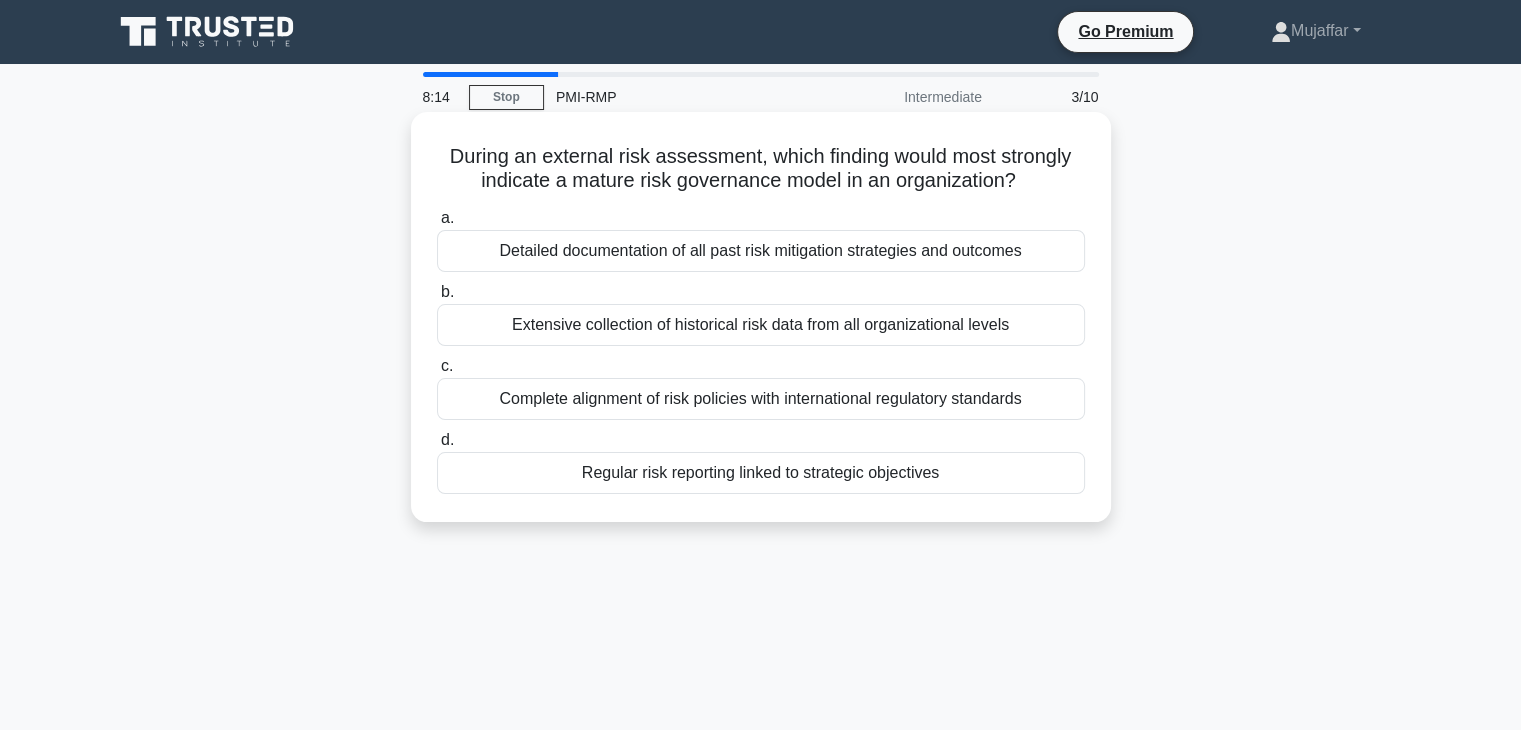click on "Regular risk reporting linked to strategic objectives" at bounding box center [761, 473] 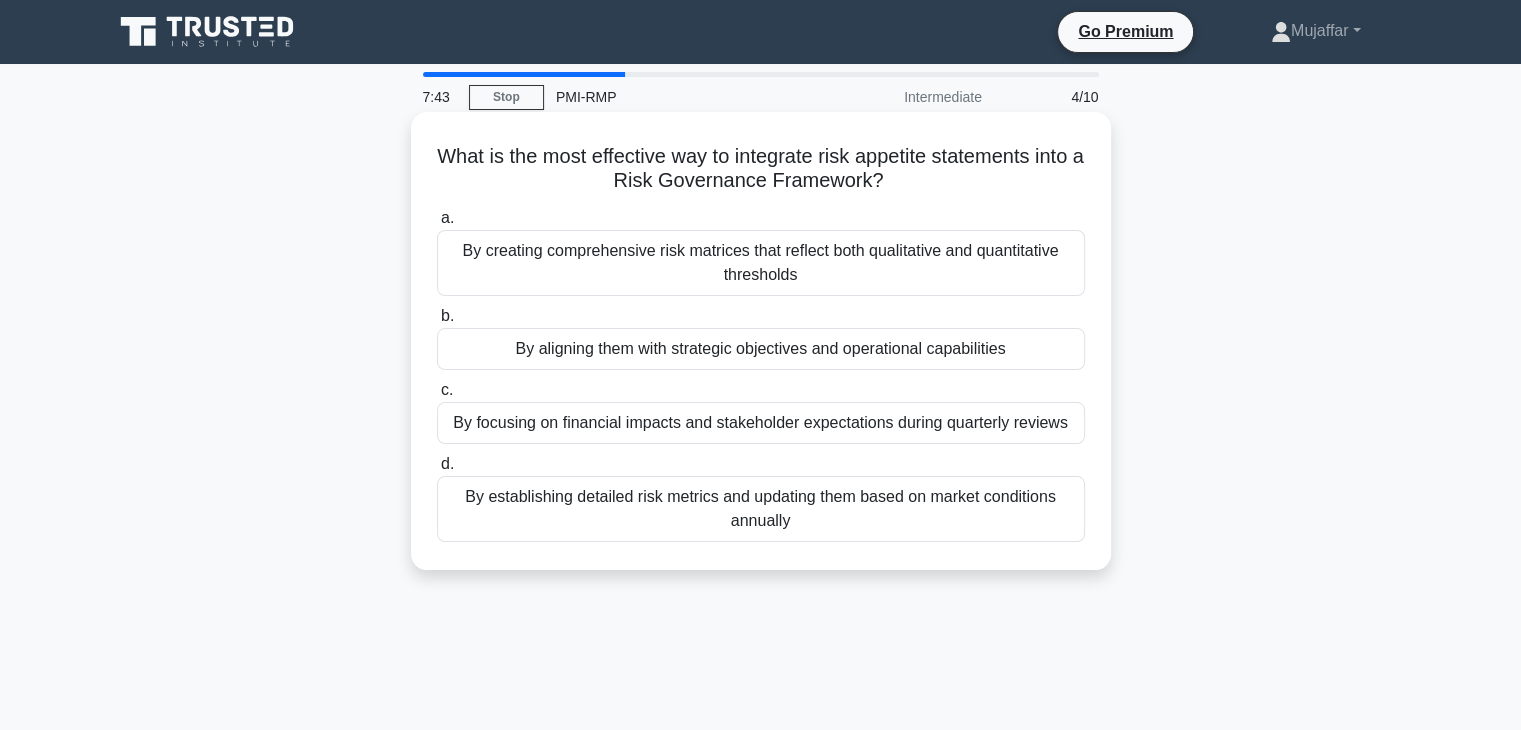 click on "By aligning them with strategic objectives and operational capabilities" at bounding box center (761, 349) 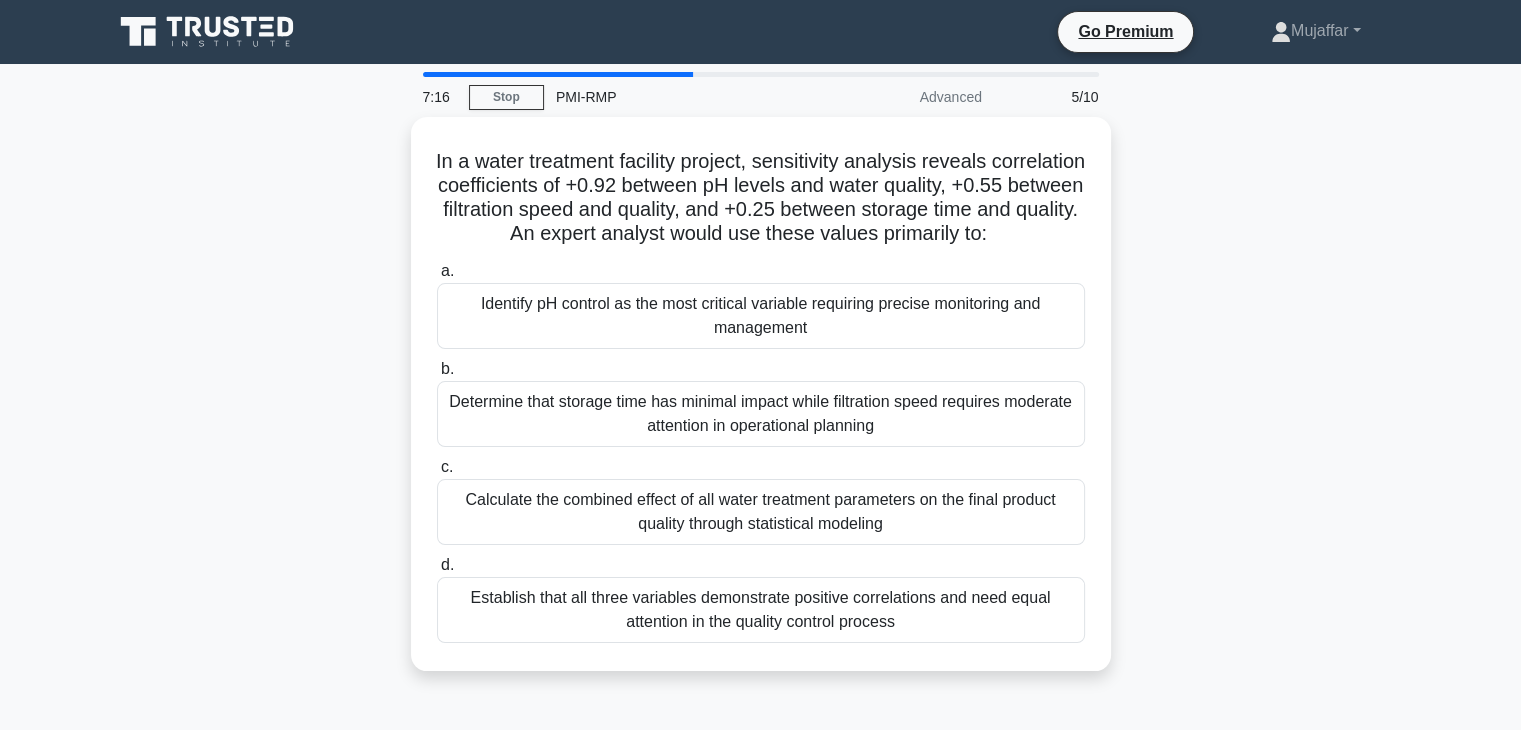 click on "Identify pH control as the most critical variable requiring precise monitoring and management" at bounding box center [761, 316] 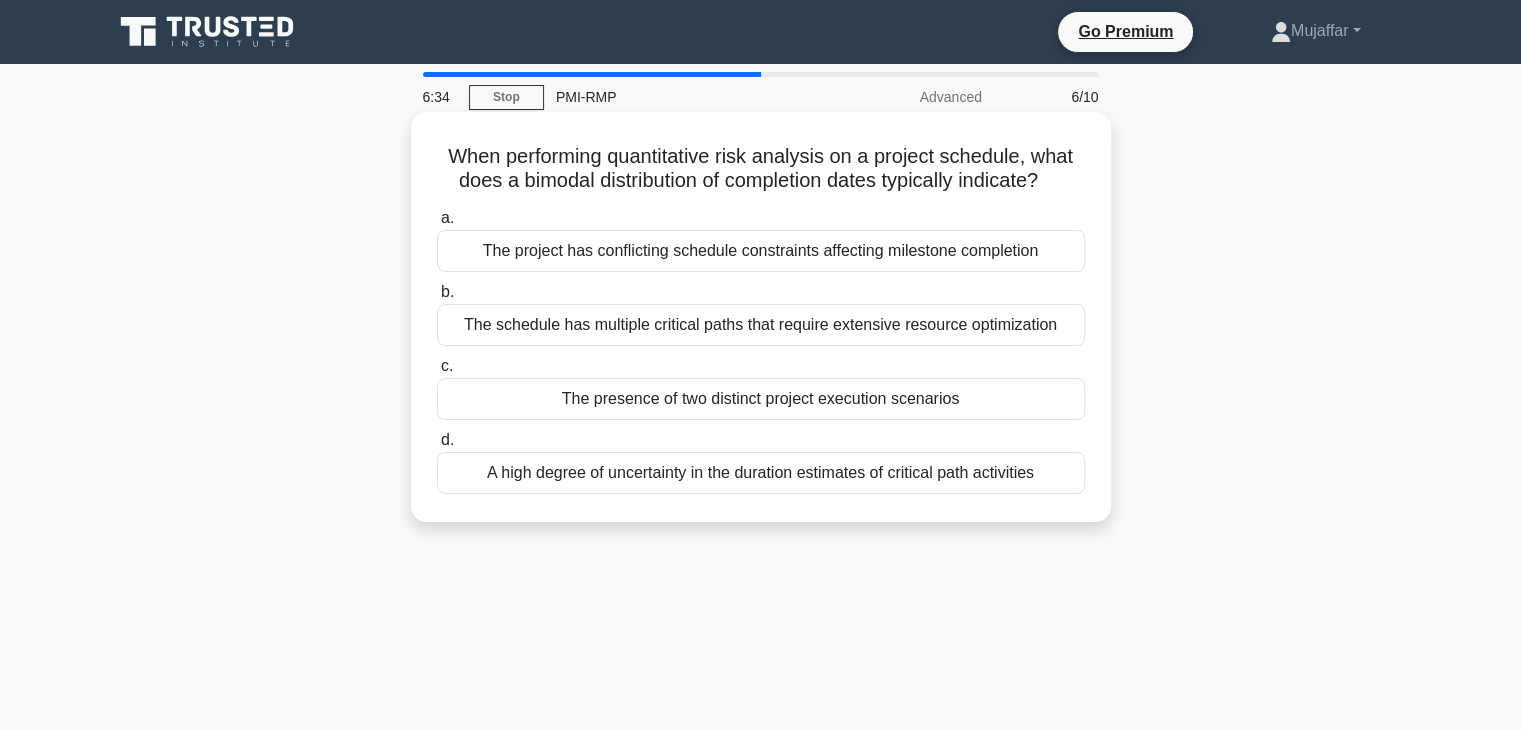 click on "The presence of two distinct project execution scenarios" at bounding box center (761, 399) 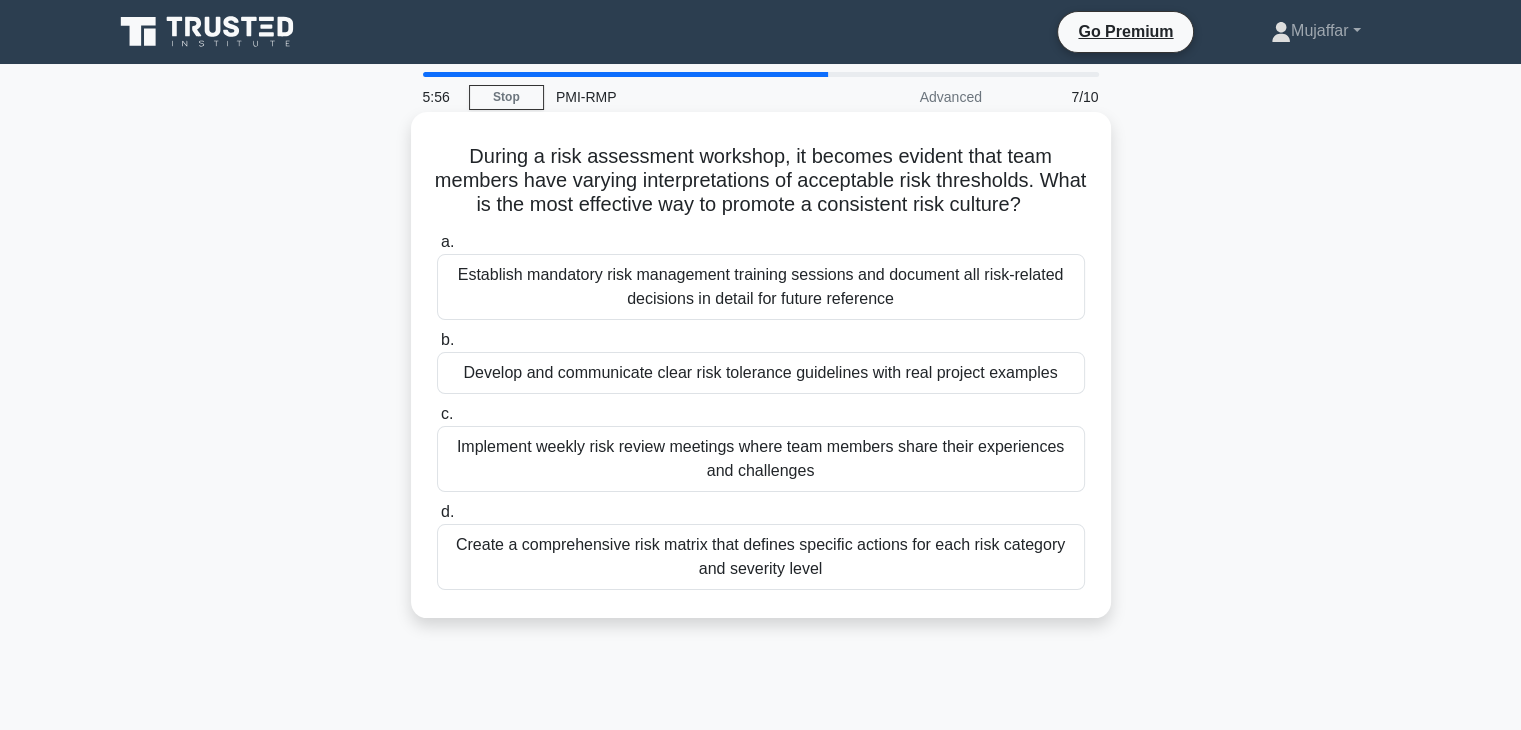 click on "Develop and communicate clear risk tolerance guidelines with real project examples" at bounding box center (761, 373) 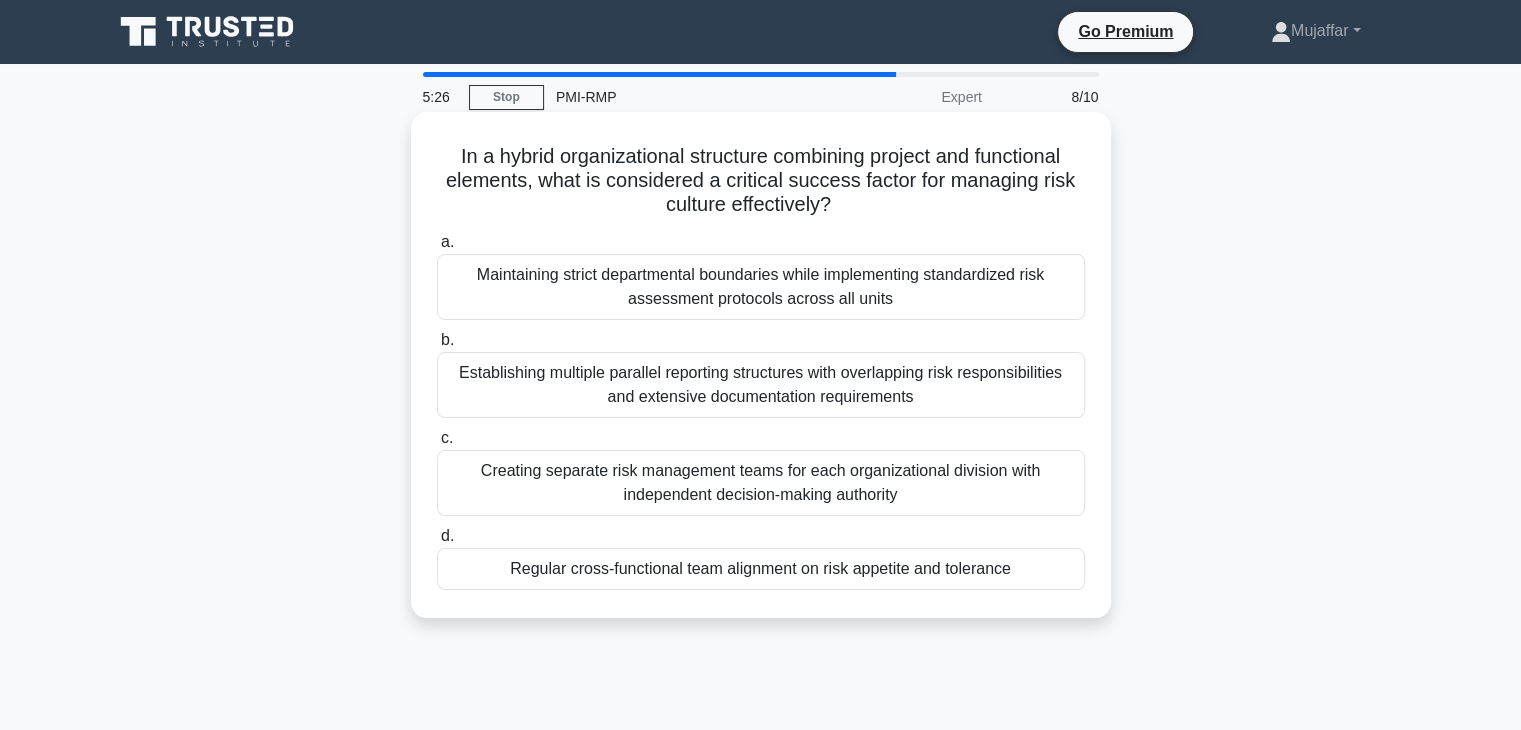 click on "Regular cross-functional team alignment on risk appetite and tolerance" at bounding box center [761, 569] 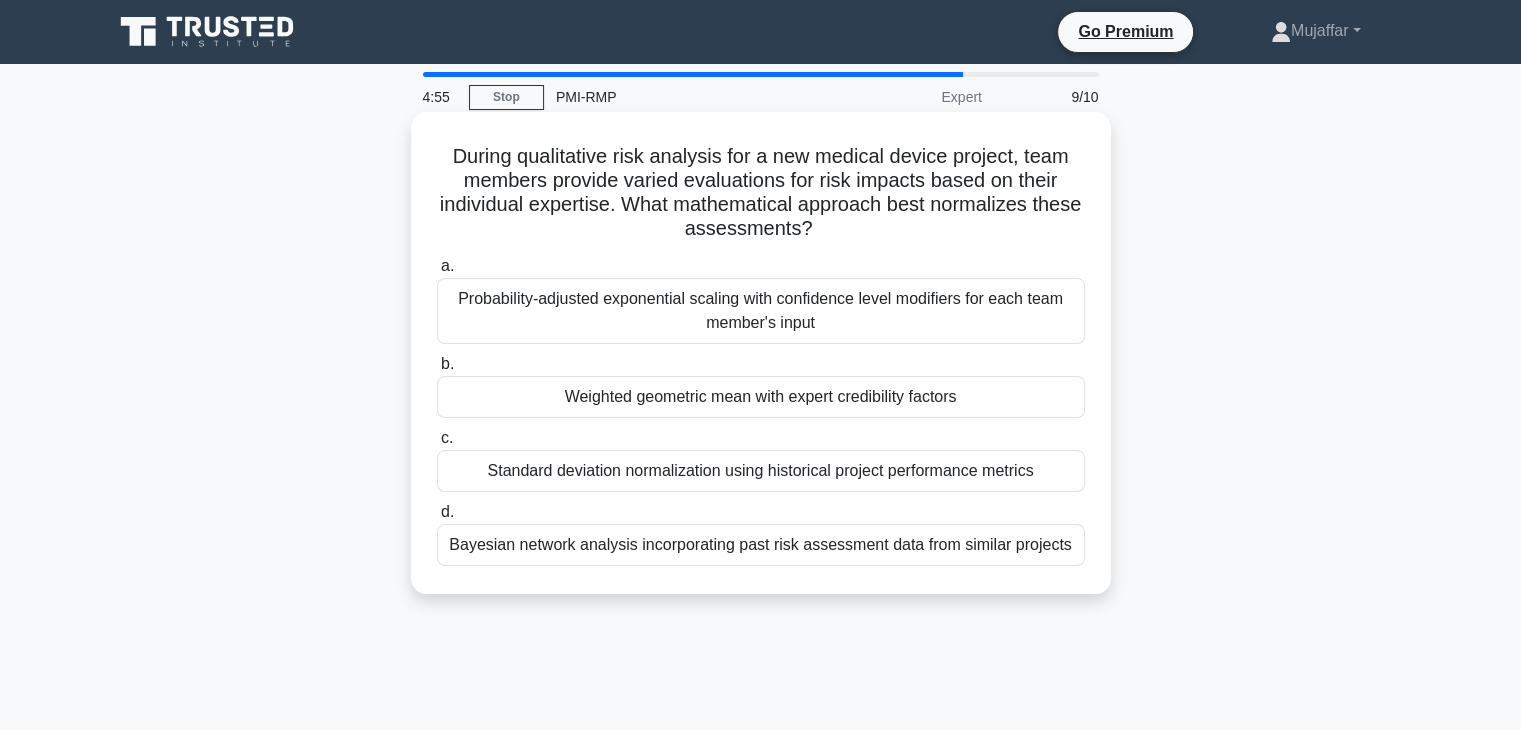 click on "Weighted geometric mean with expert credibility factors" at bounding box center (761, 397) 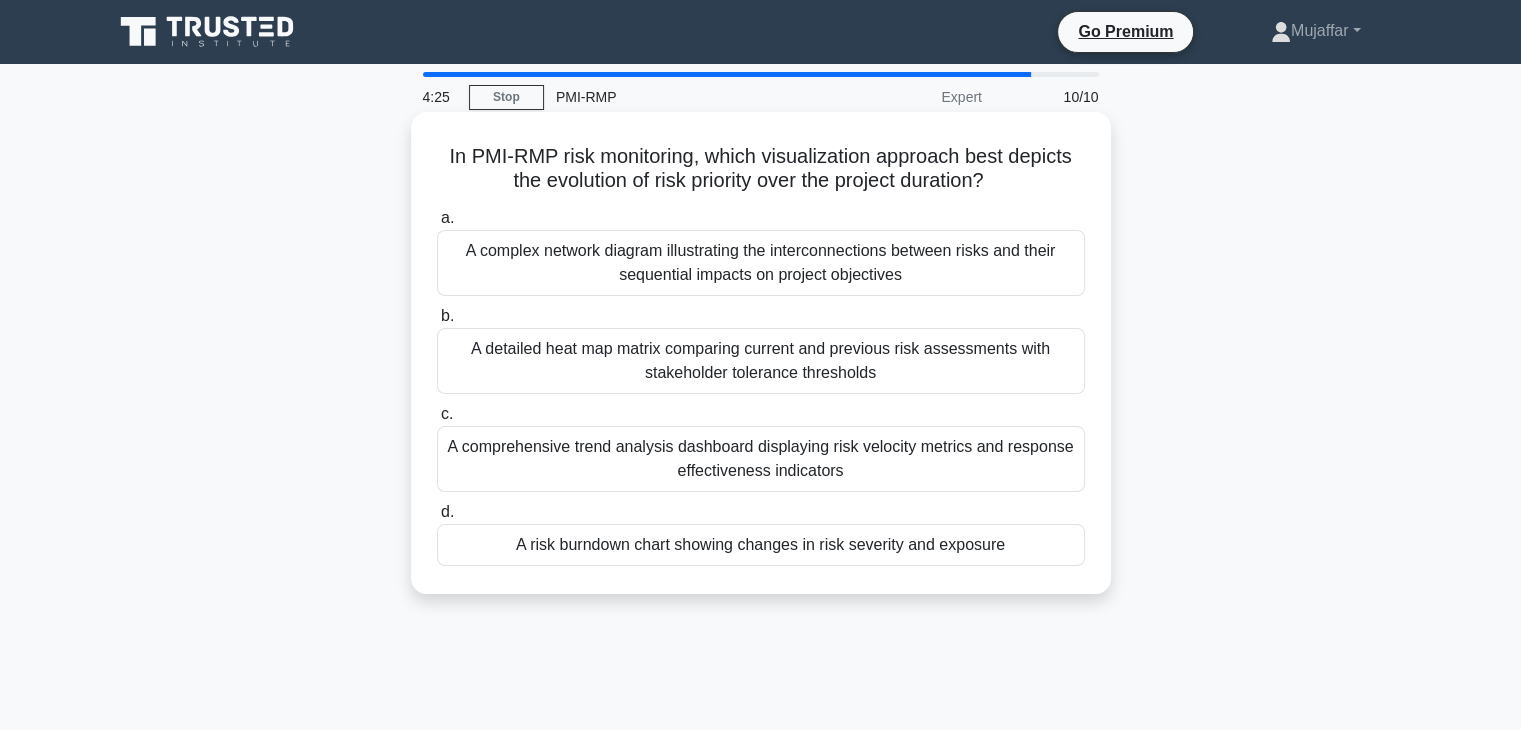 click on "A comprehensive trend analysis dashboard displaying risk velocity metrics and response effectiveness indicators" at bounding box center (761, 459) 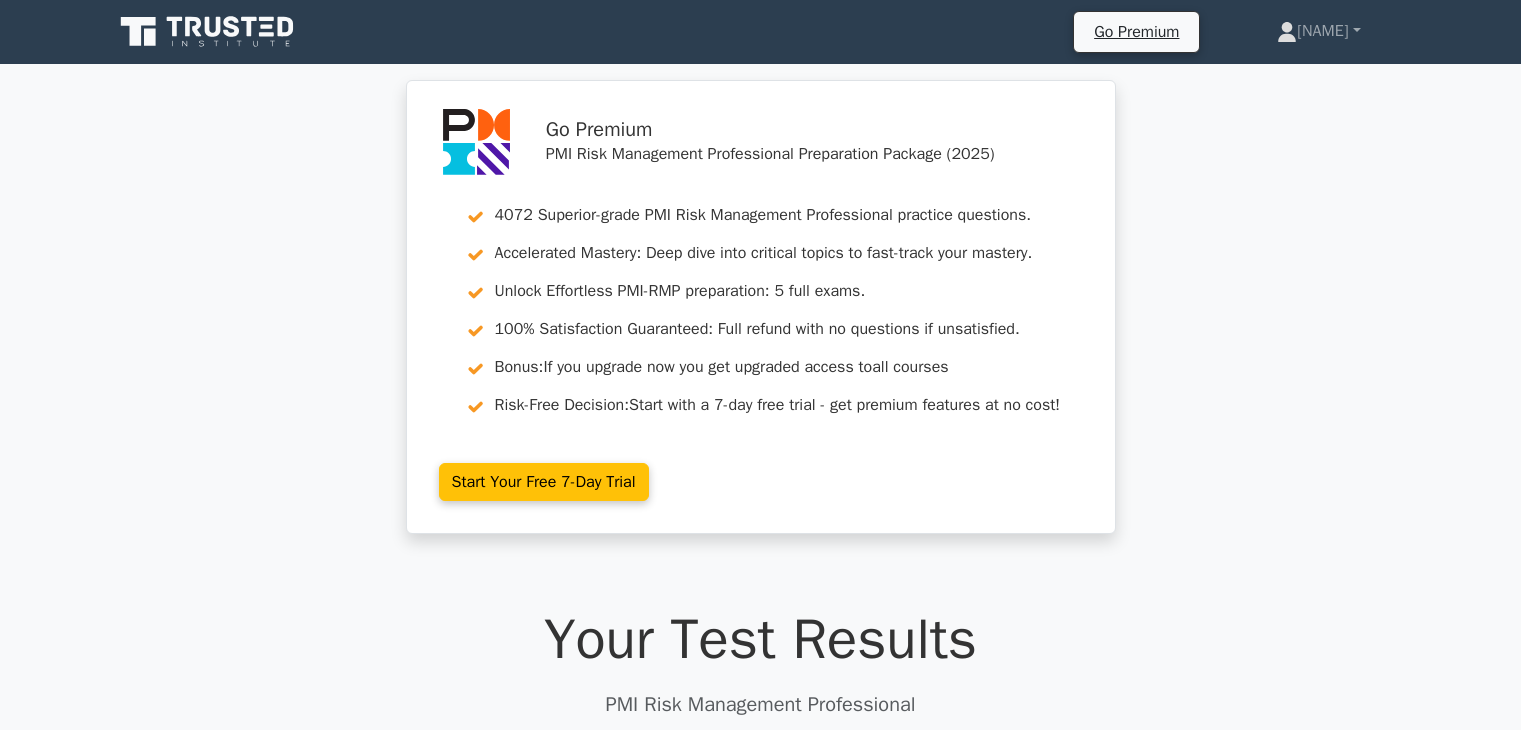 scroll, scrollTop: 0, scrollLeft: 0, axis: both 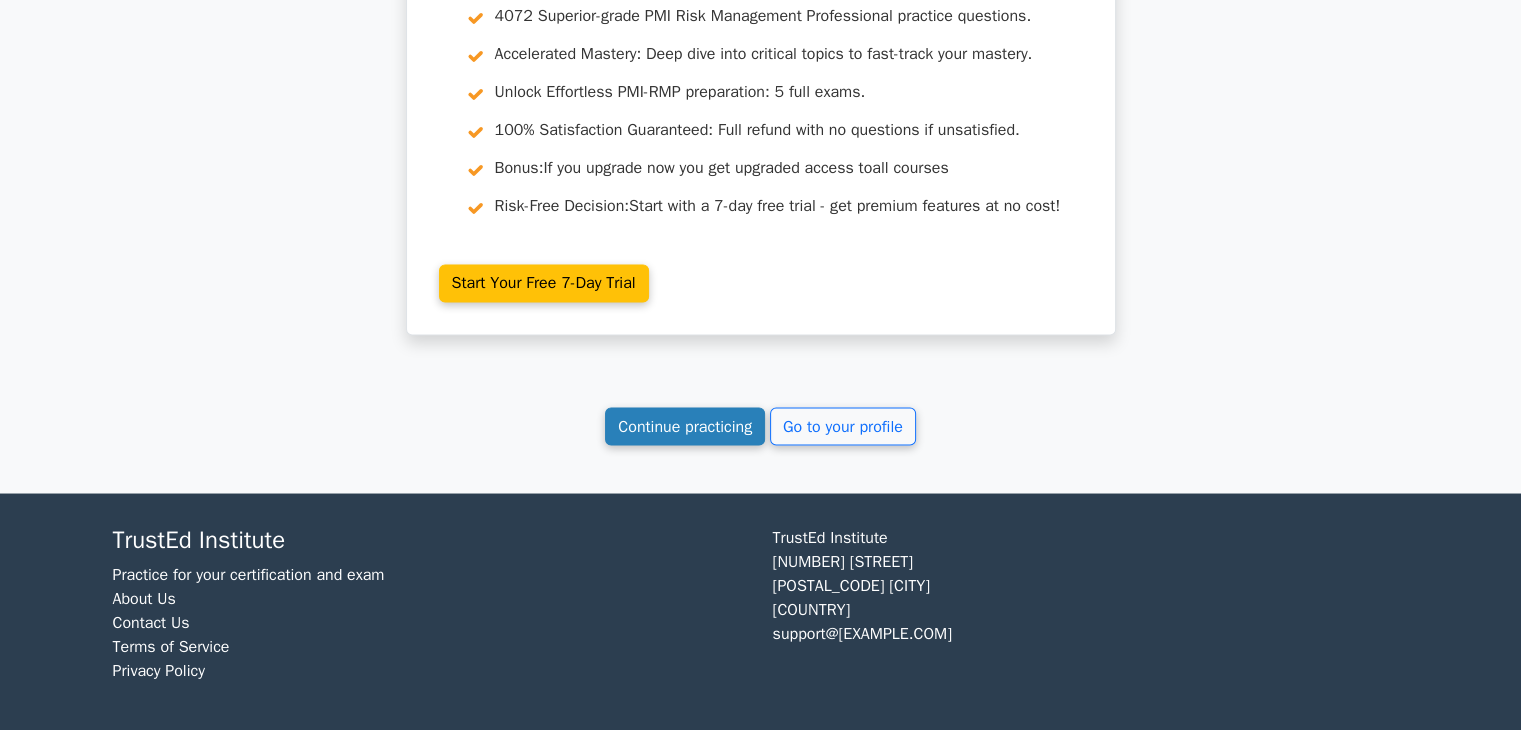click on "Continue practicing" at bounding box center [685, 426] 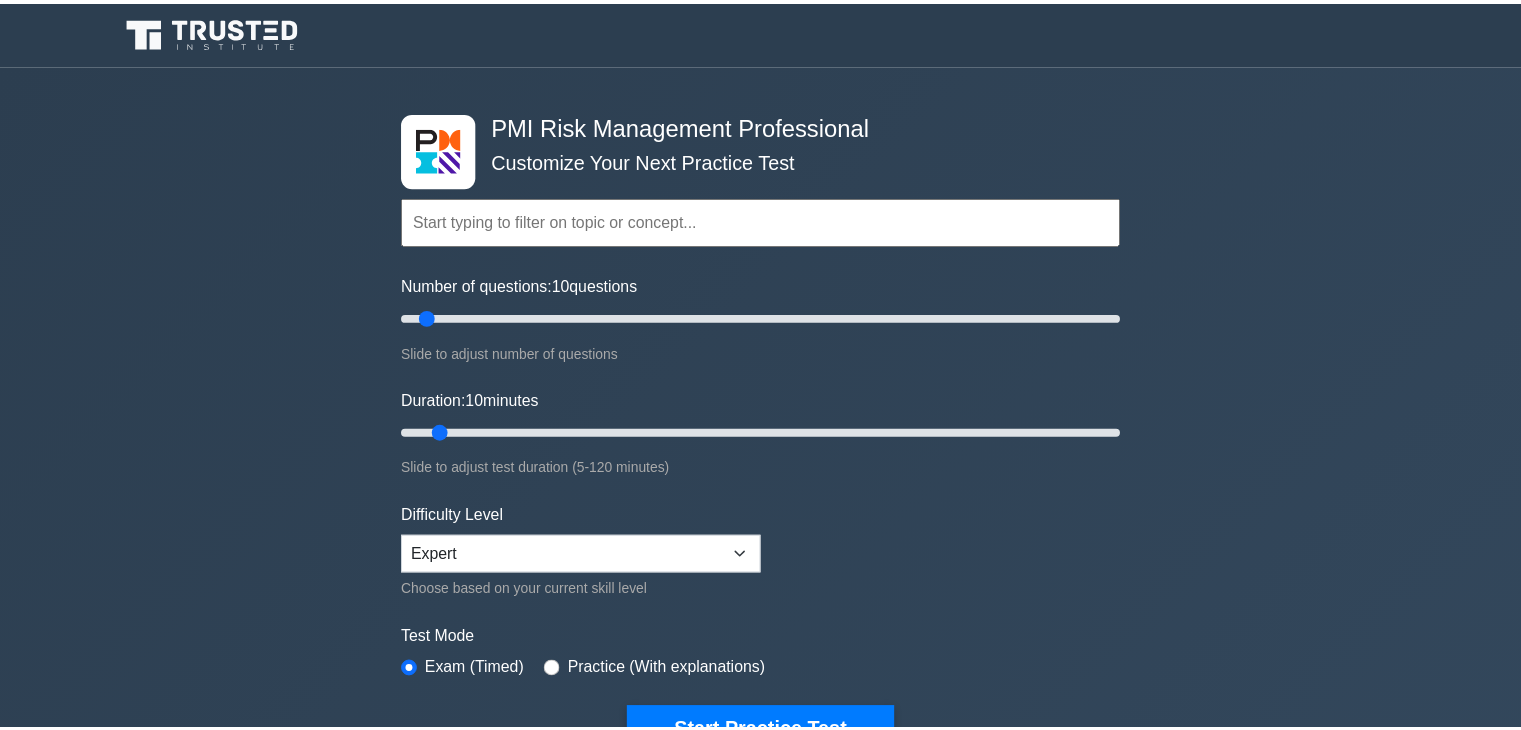 scroll, scrollTop: 0, scrollLeft: 0, axis: both 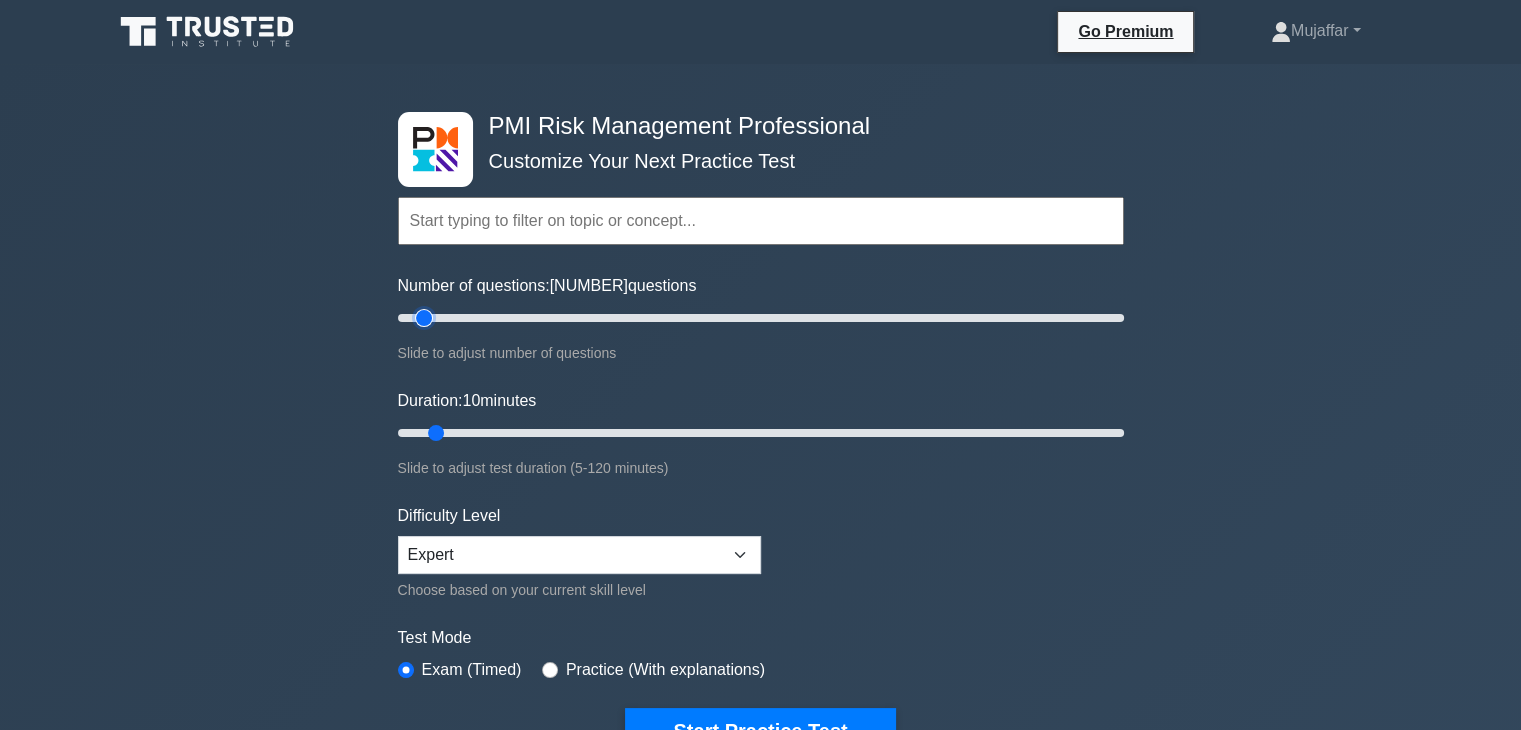 click on "Number of questions:  20  questions" at bounding box center (761, 318) 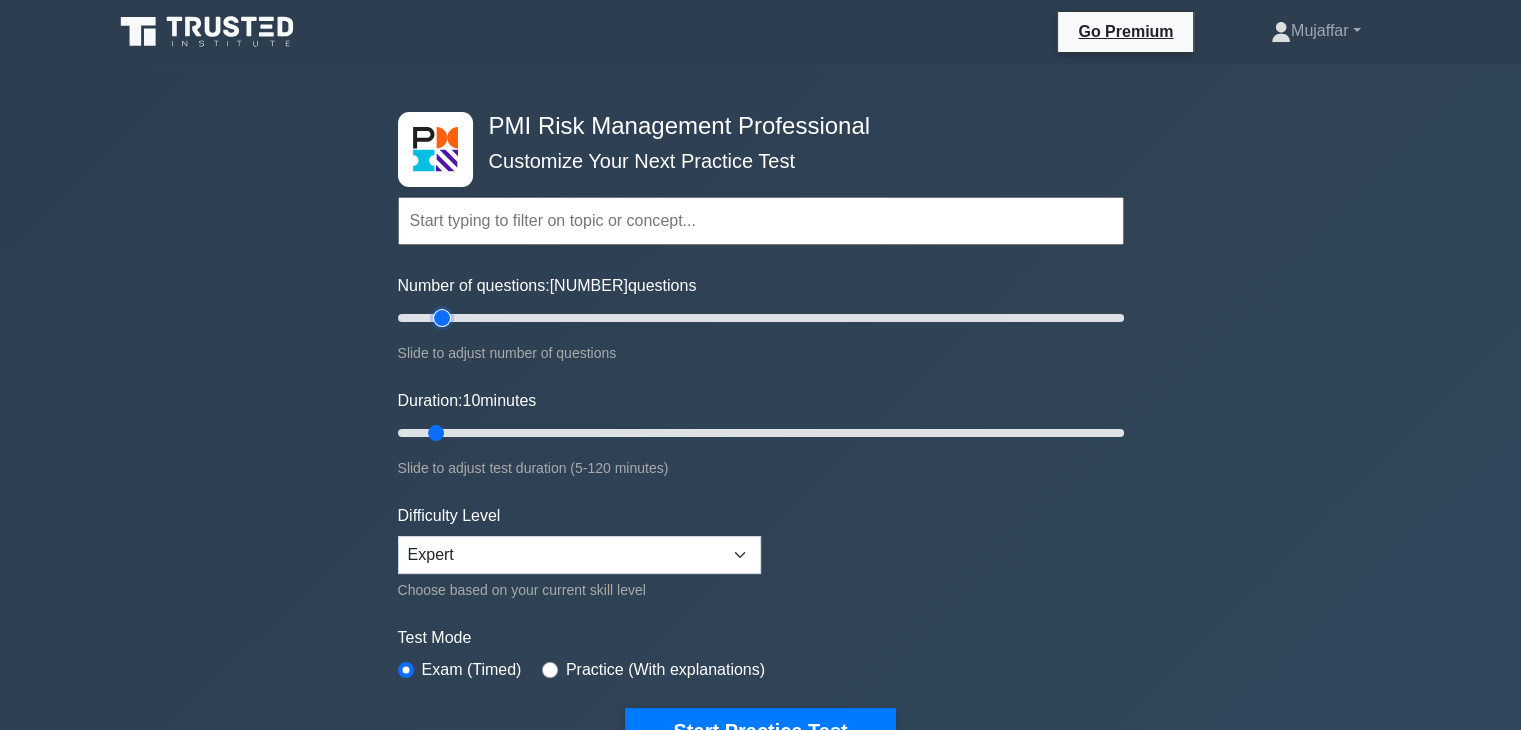 type on "15" 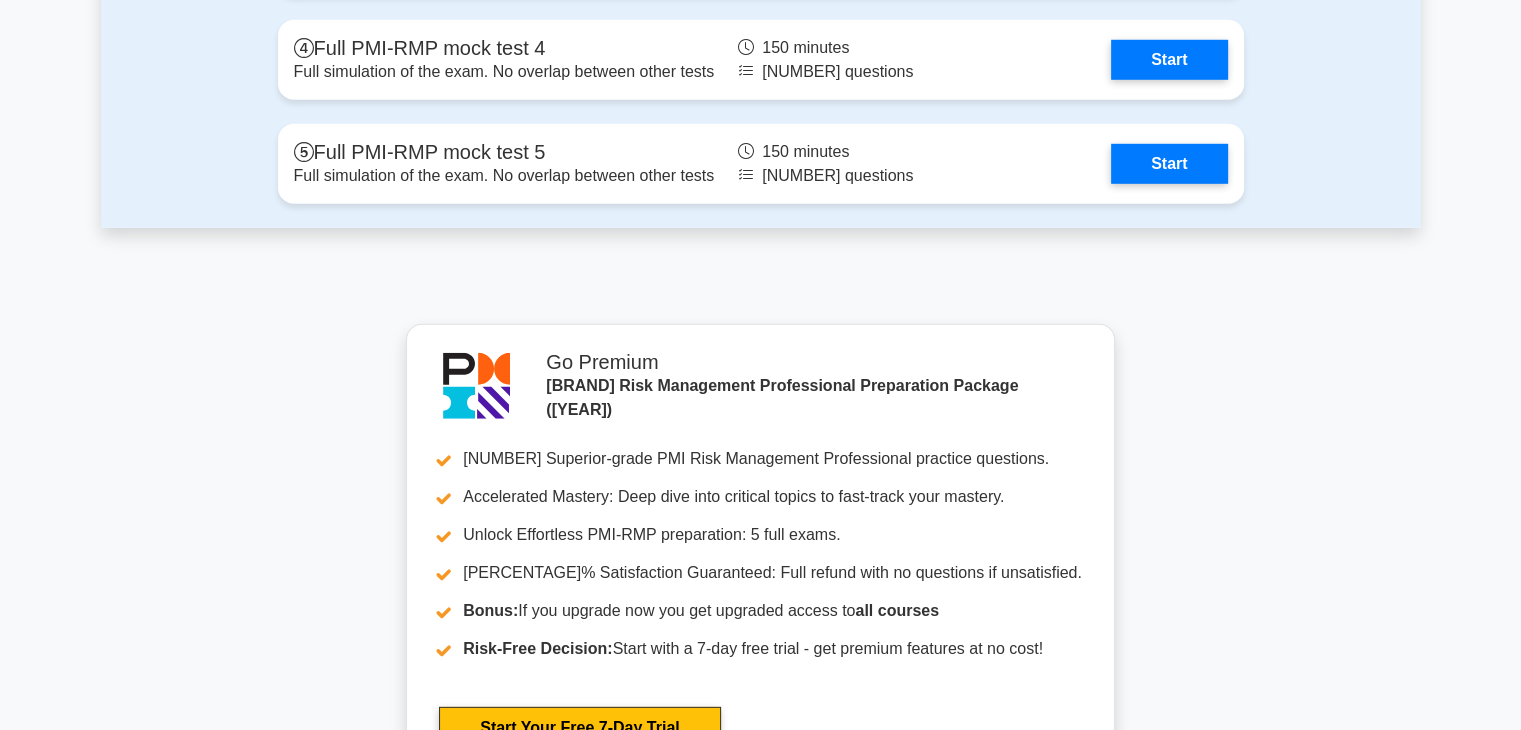 scroll, scrollTop: 6100, scrollLeft: 0, axis: vertical 